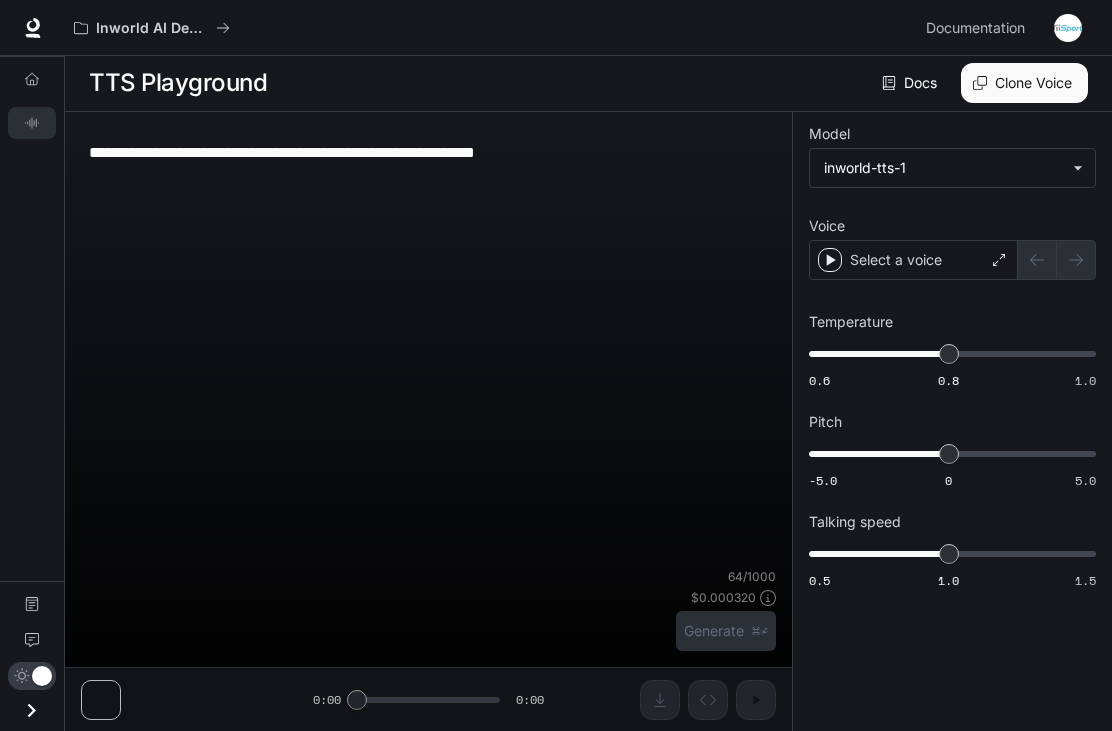 type on "**********" 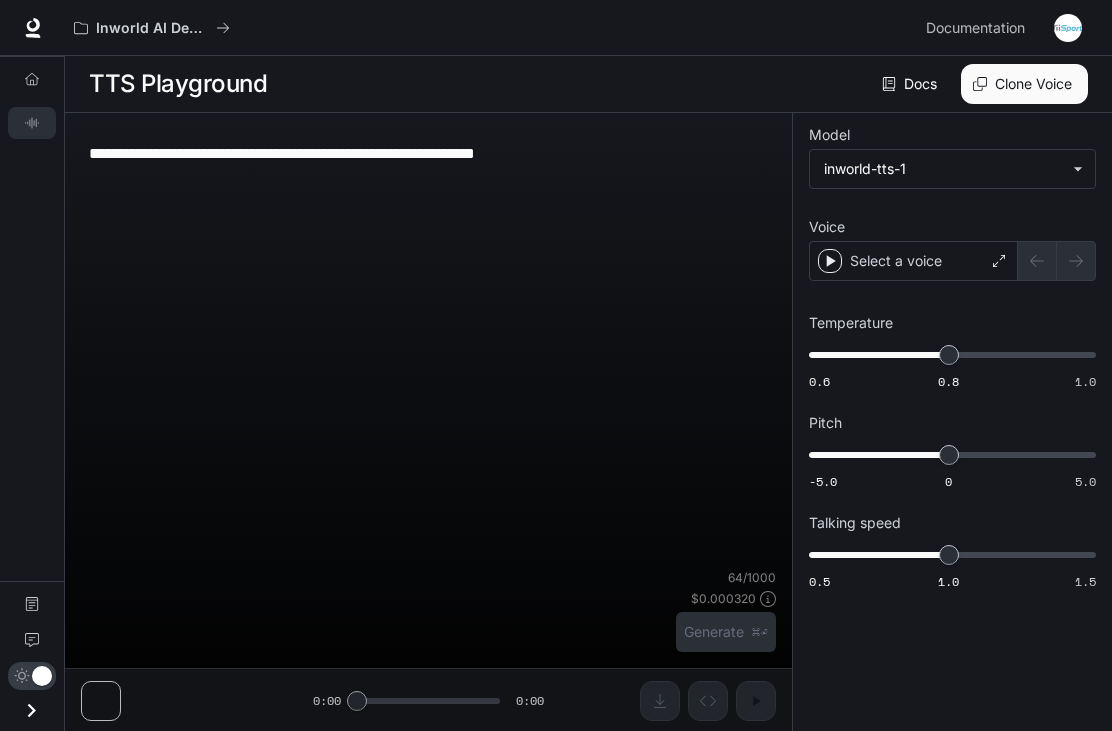 scroll, scrollTop: 64, scrollLeft: 0, axis: vertical 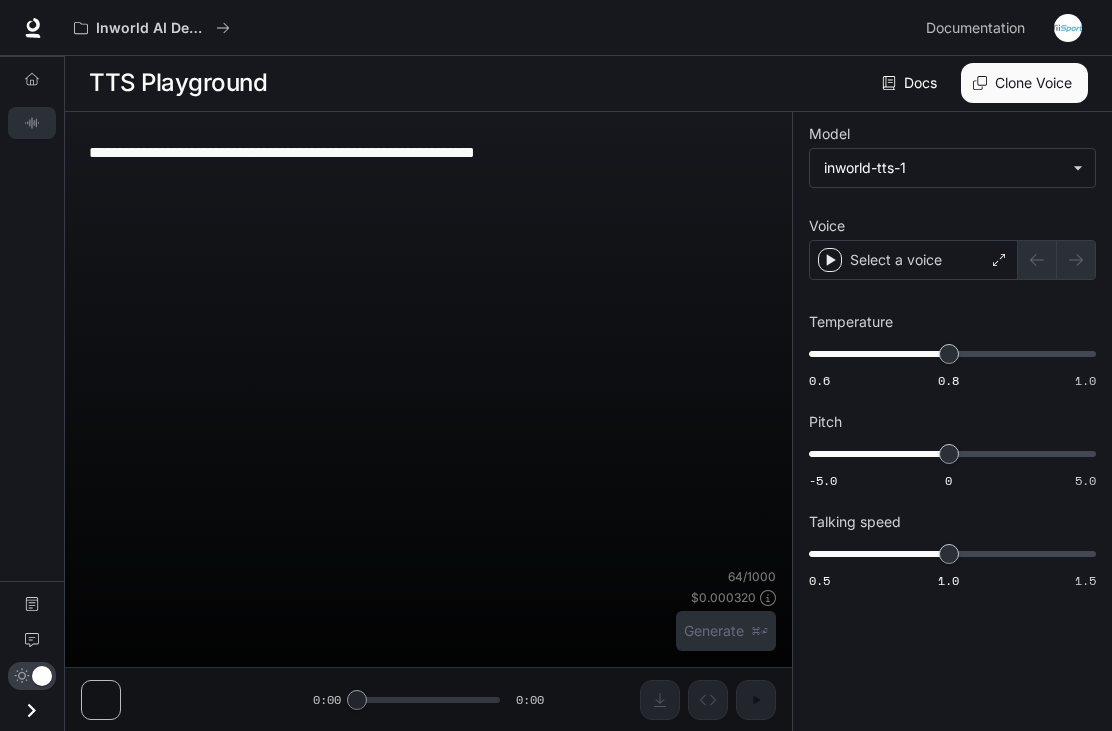 type on "**********" 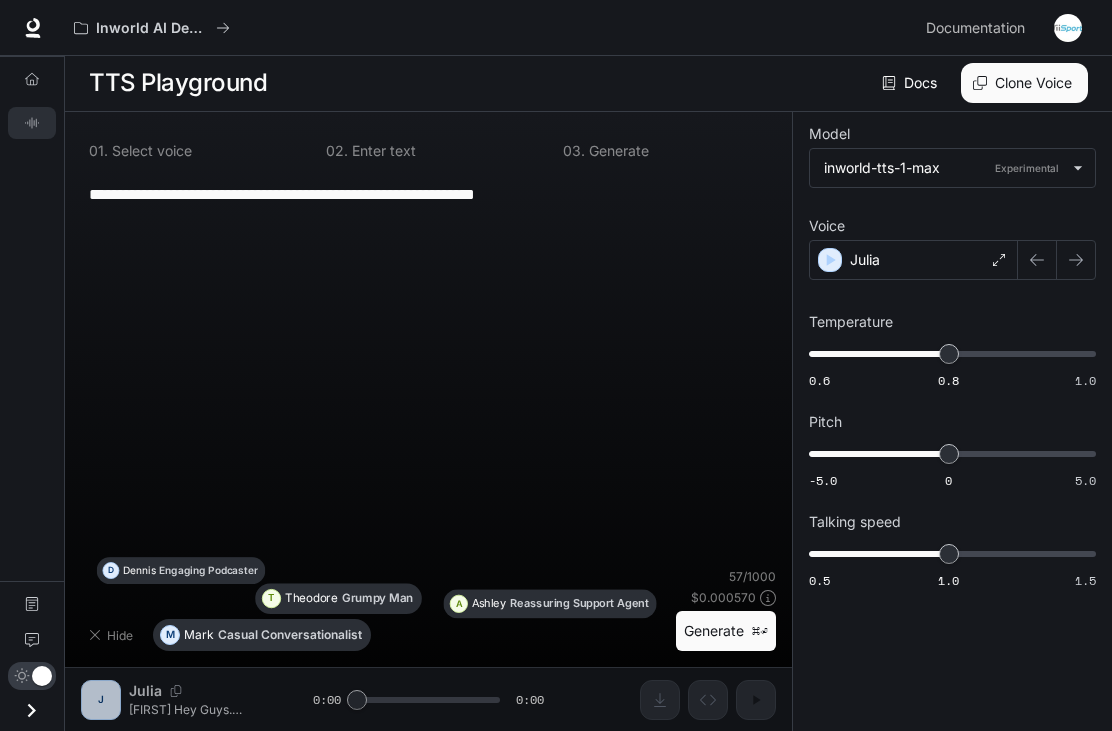 click on "**********" at bounding box center [428, 194] 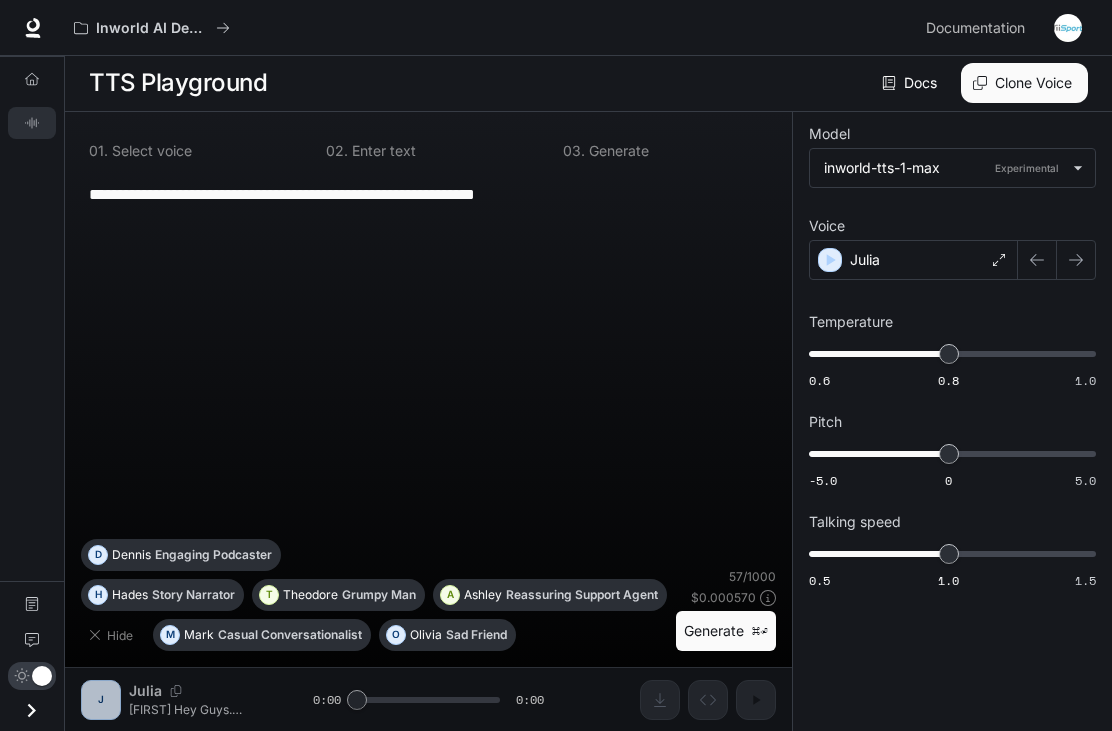 click on "**********" at bounding box center [428, 194] 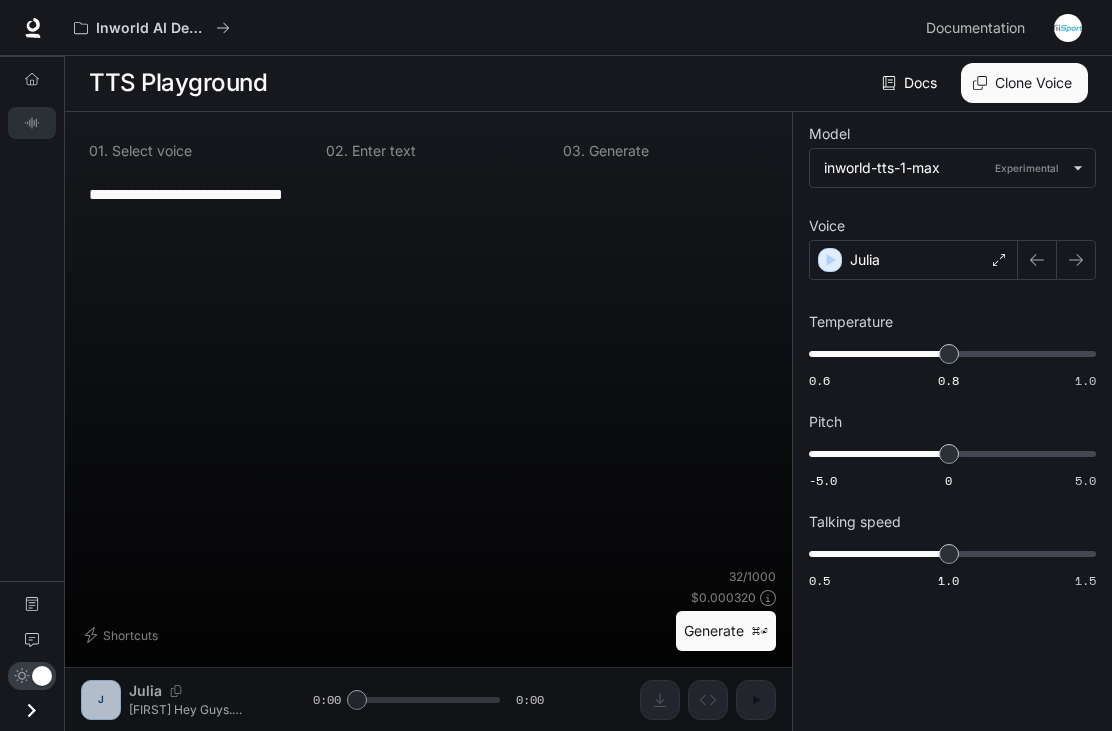 click on "**********" at bounding box center [428, 194] 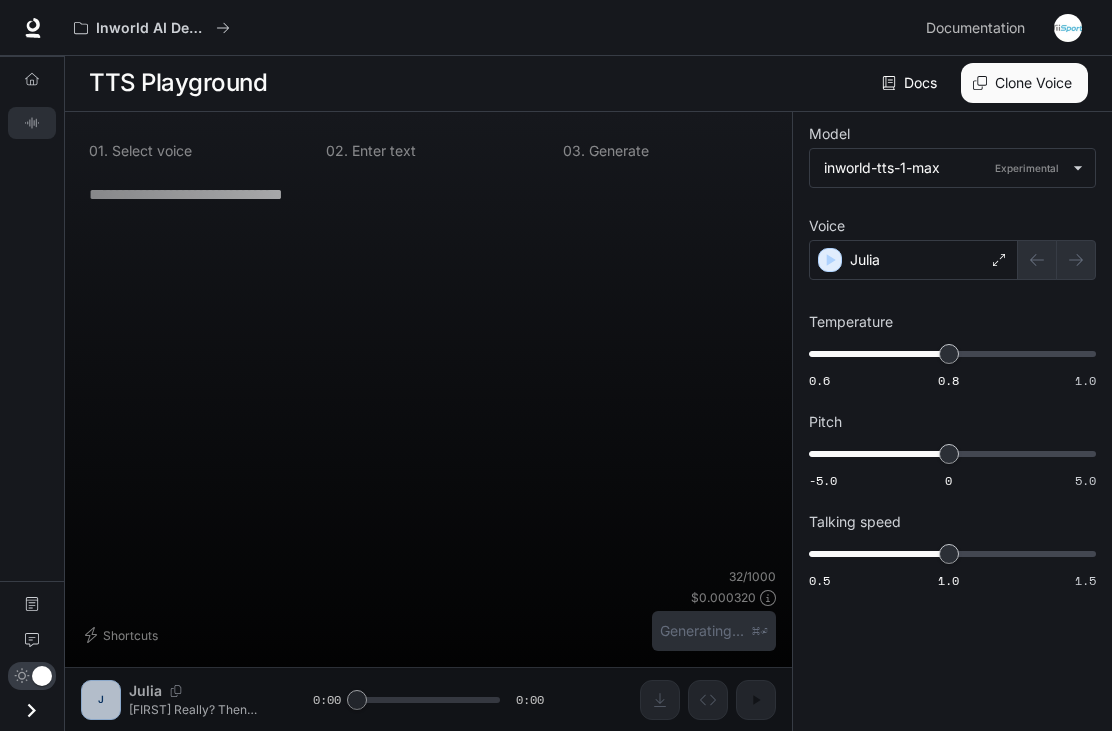 click on "**********" at bounding box center (428, 194) 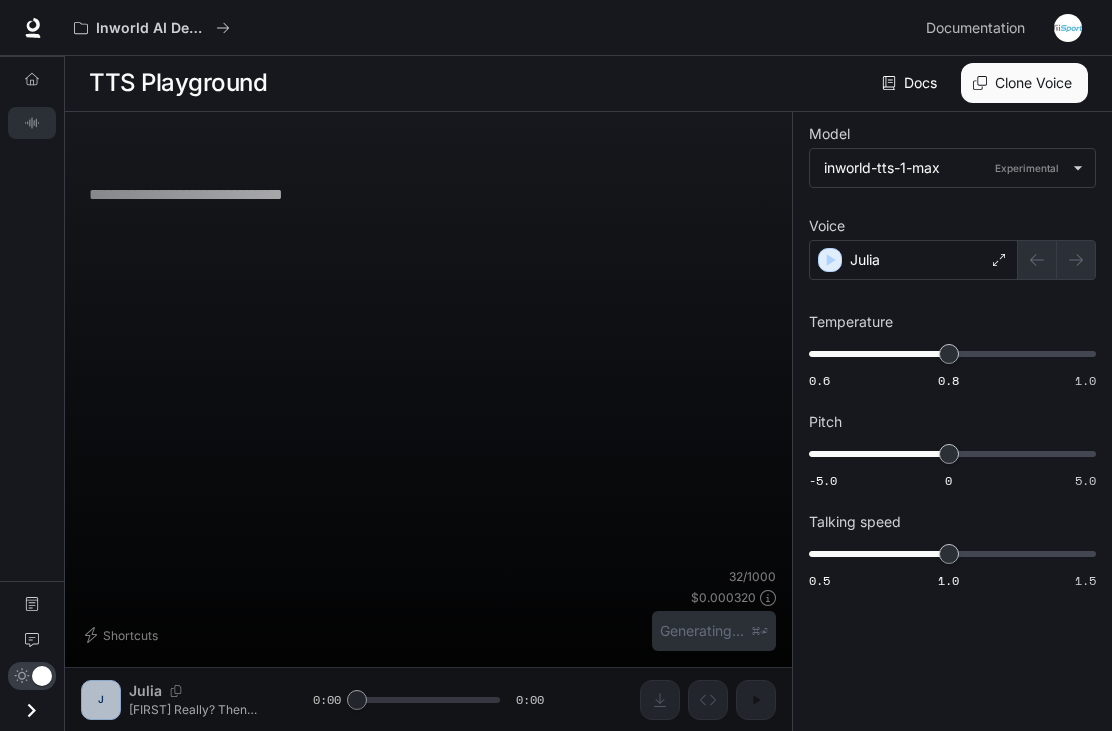click on "**********" at bounding box center [428, 194] 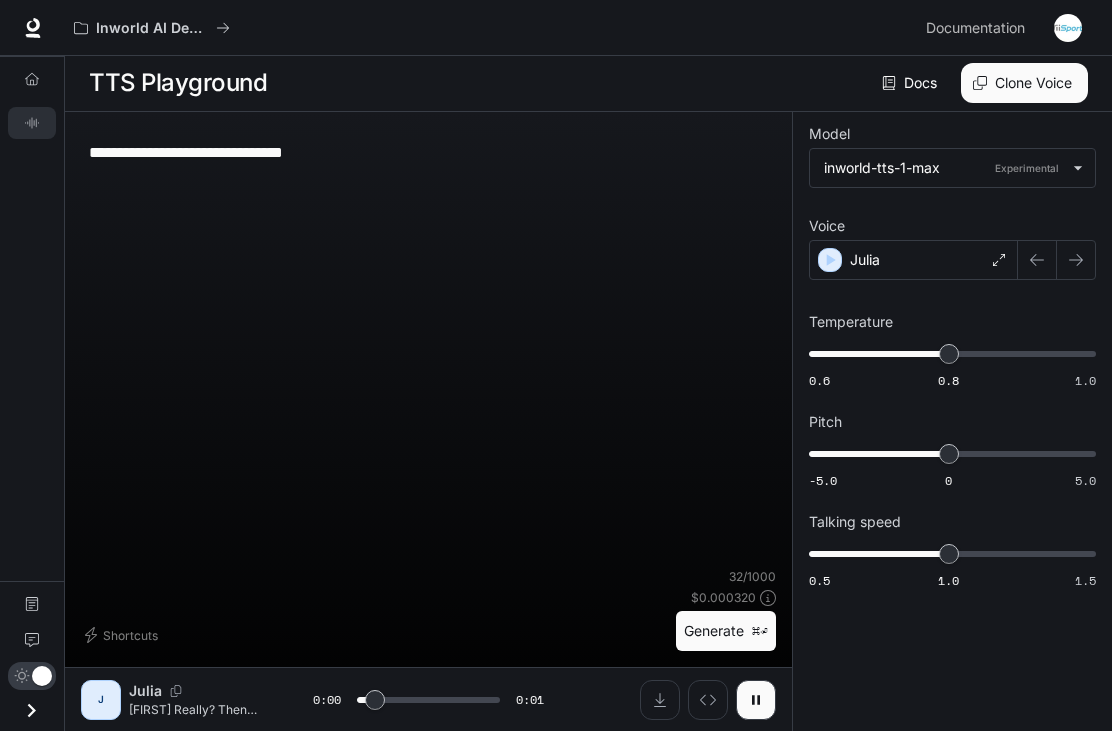 type on "***" 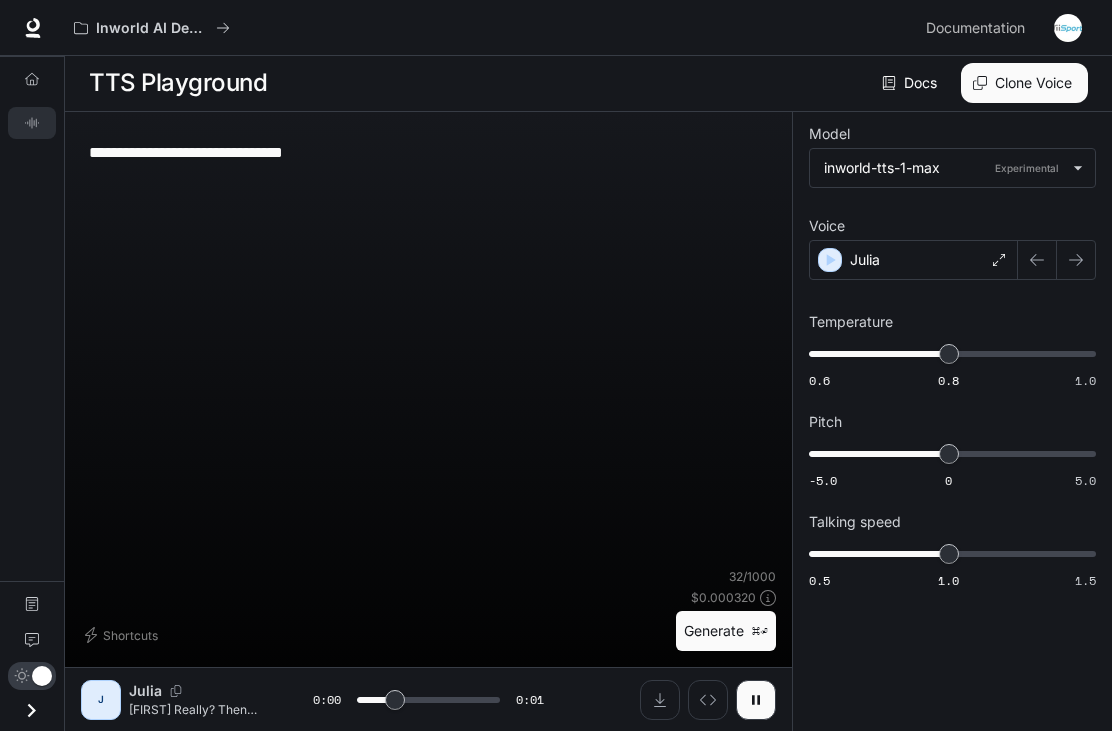 type on "**********" 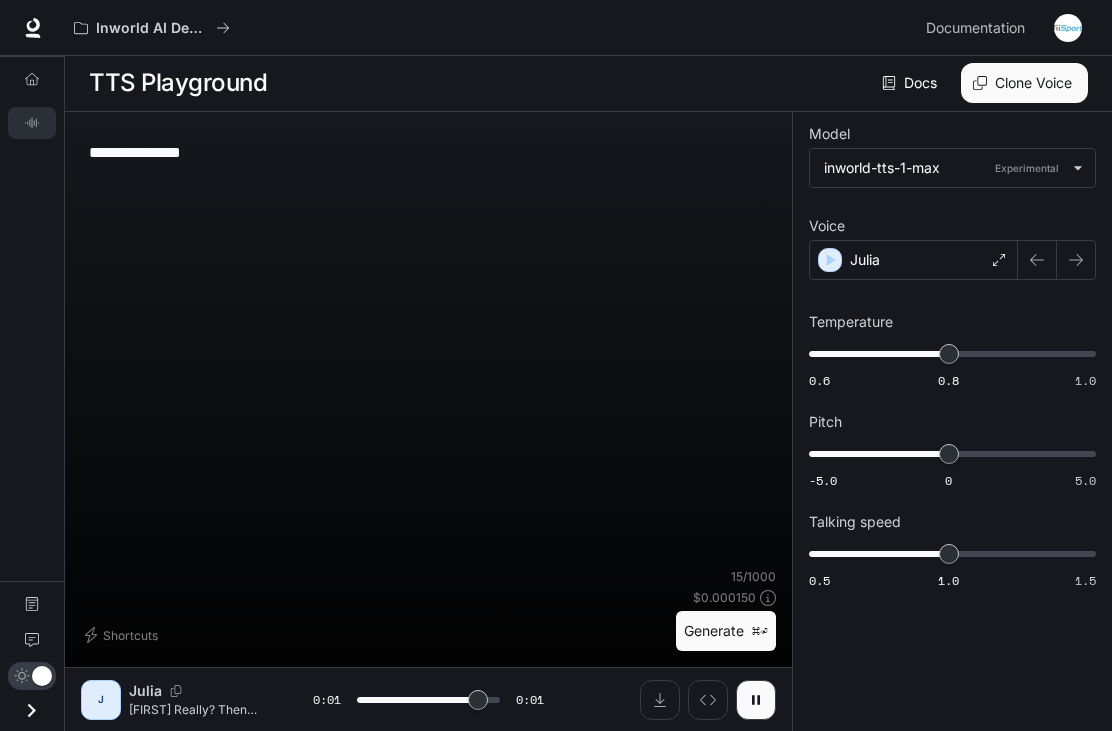 type on "***" 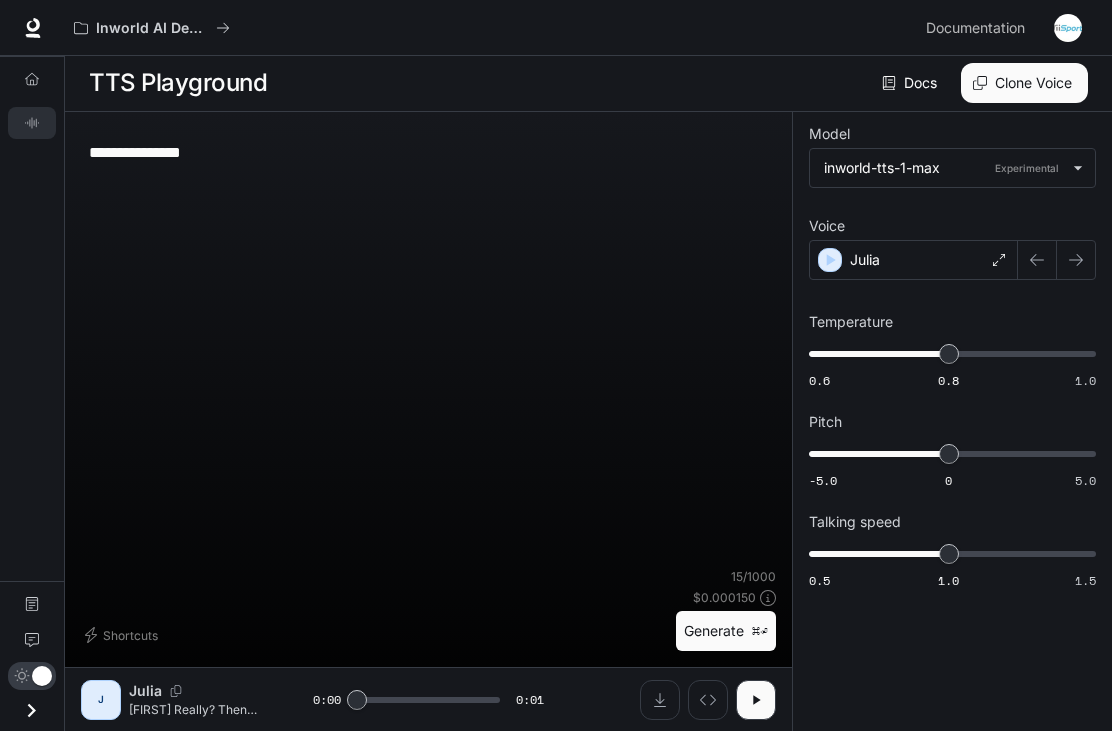 click at bounding box center [660, 700] 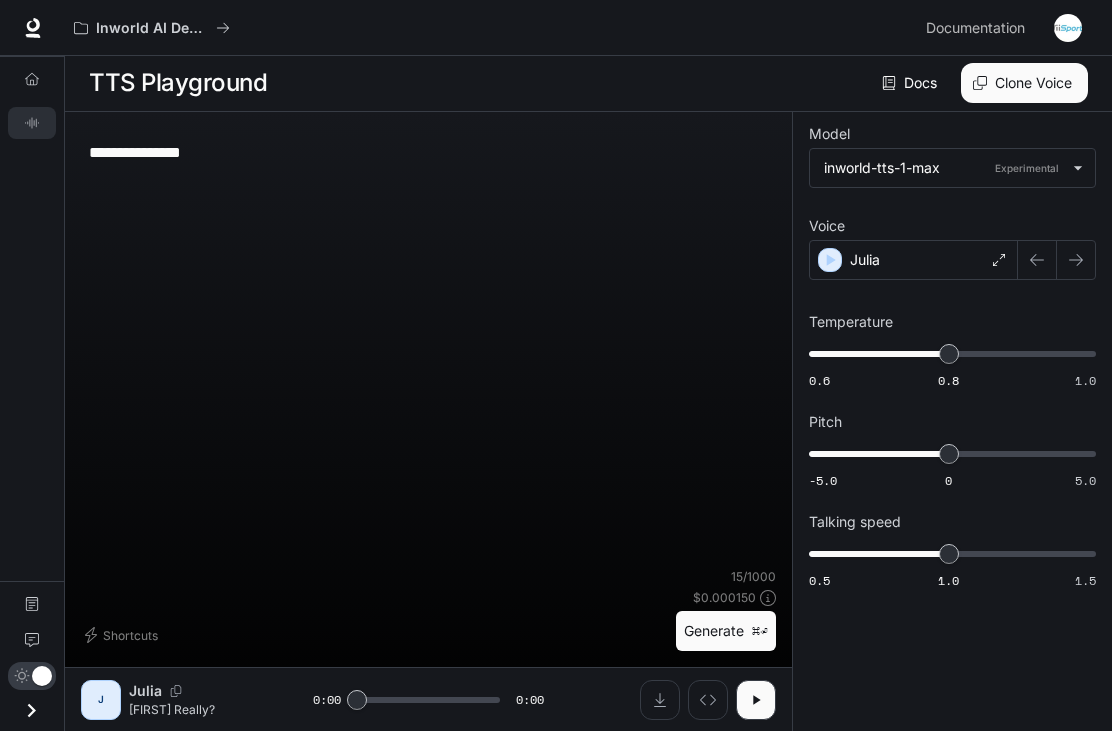 click at bounding box center (660, 700) 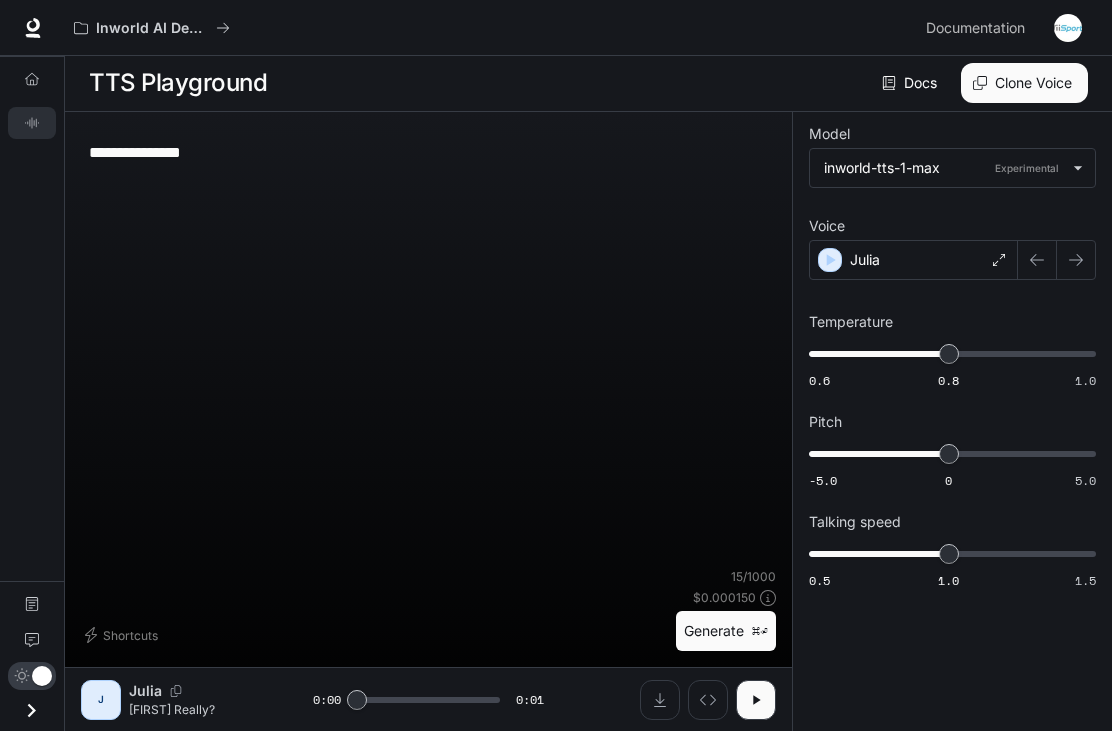 click 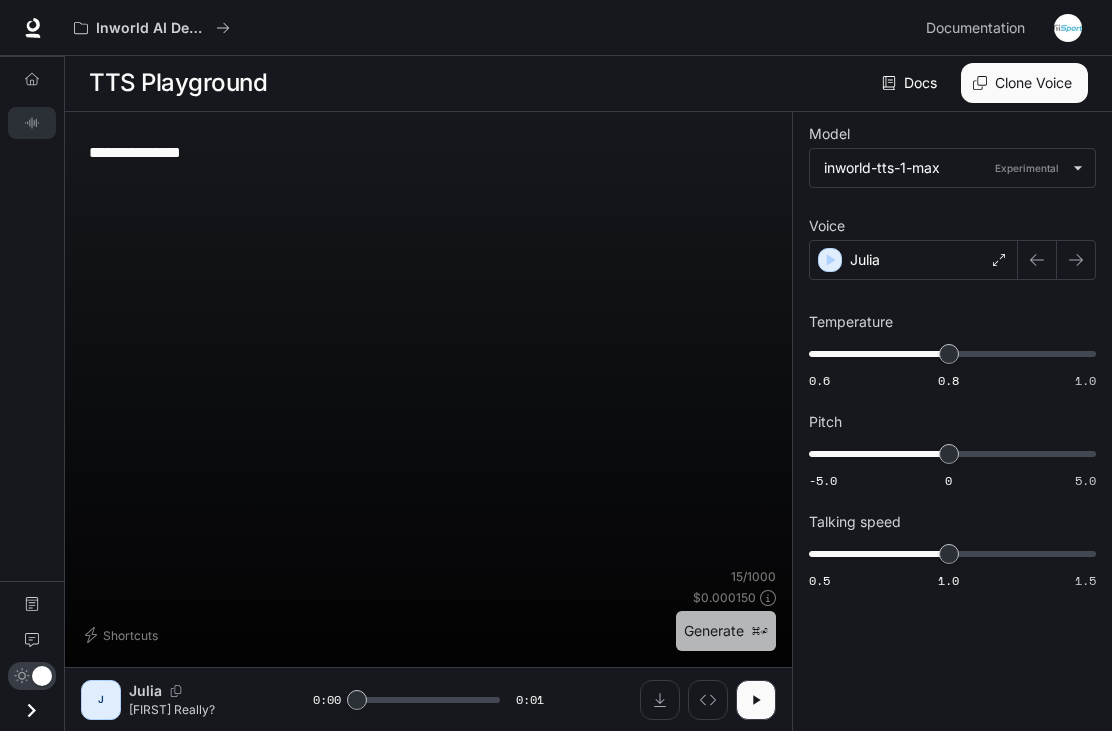 click on "Generate ⌘⏎" at bounding box center (726, 631) 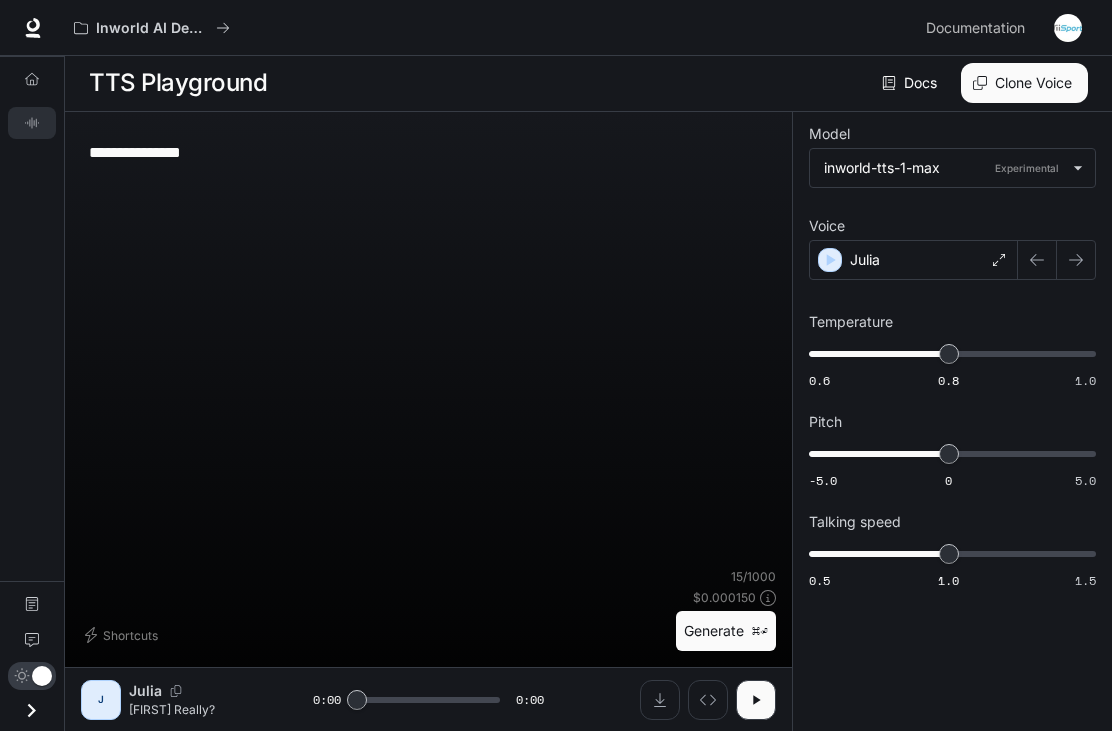click on "Generate ⌘⏎" at bounding box center [726, 631] 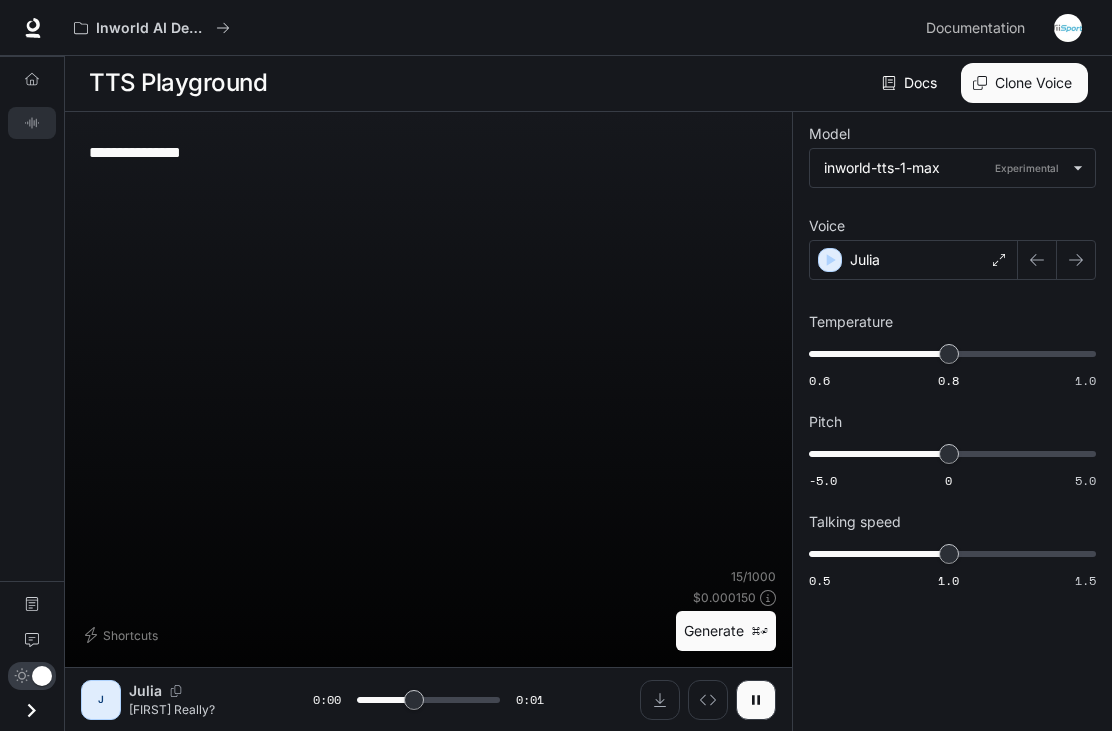 click at bounding box center (660, 700) 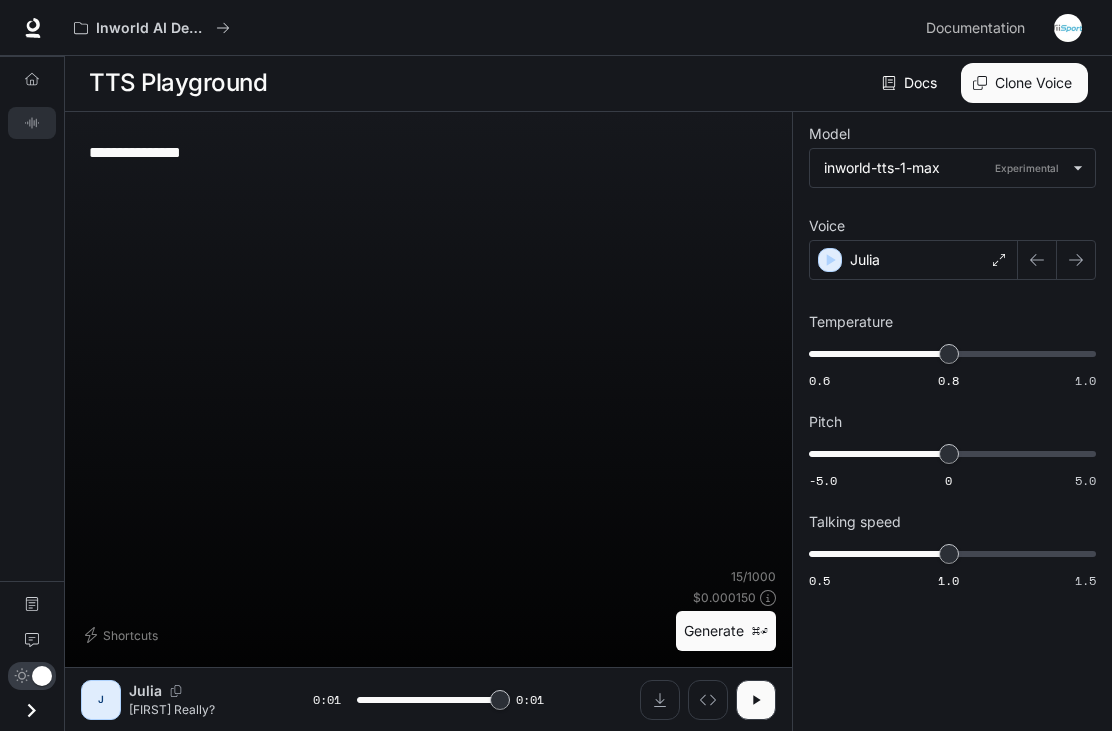 type on "*" 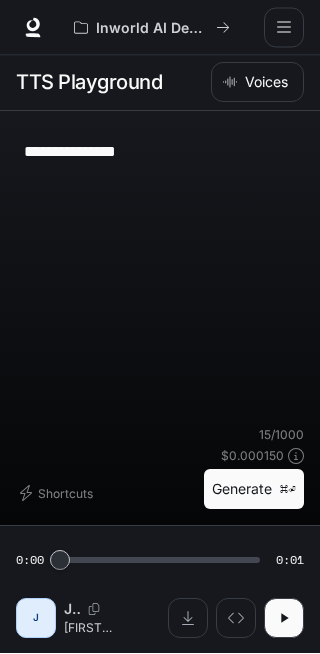 scroll, scrollTop: 71, scrollLeft: 0, axis: vertical 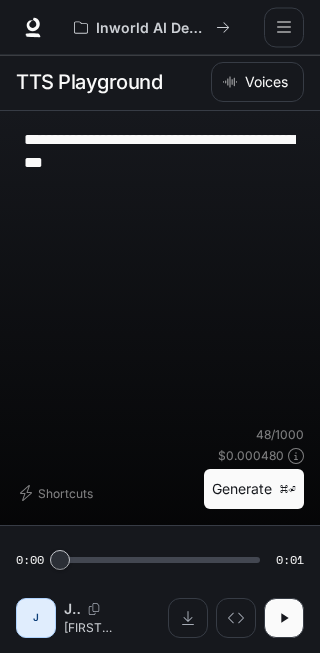click on "**********" at bounding box center [160, 152] 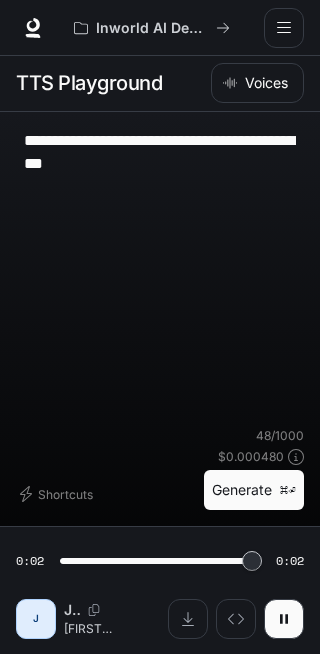 type on "*" 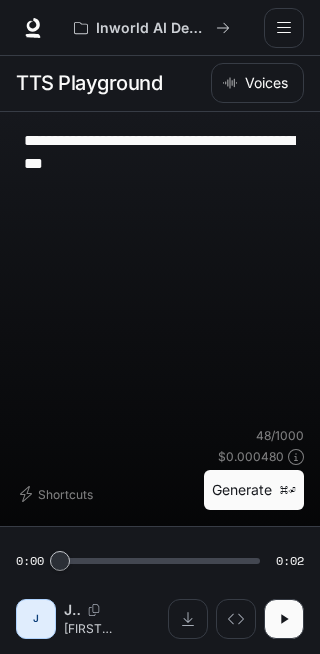 click 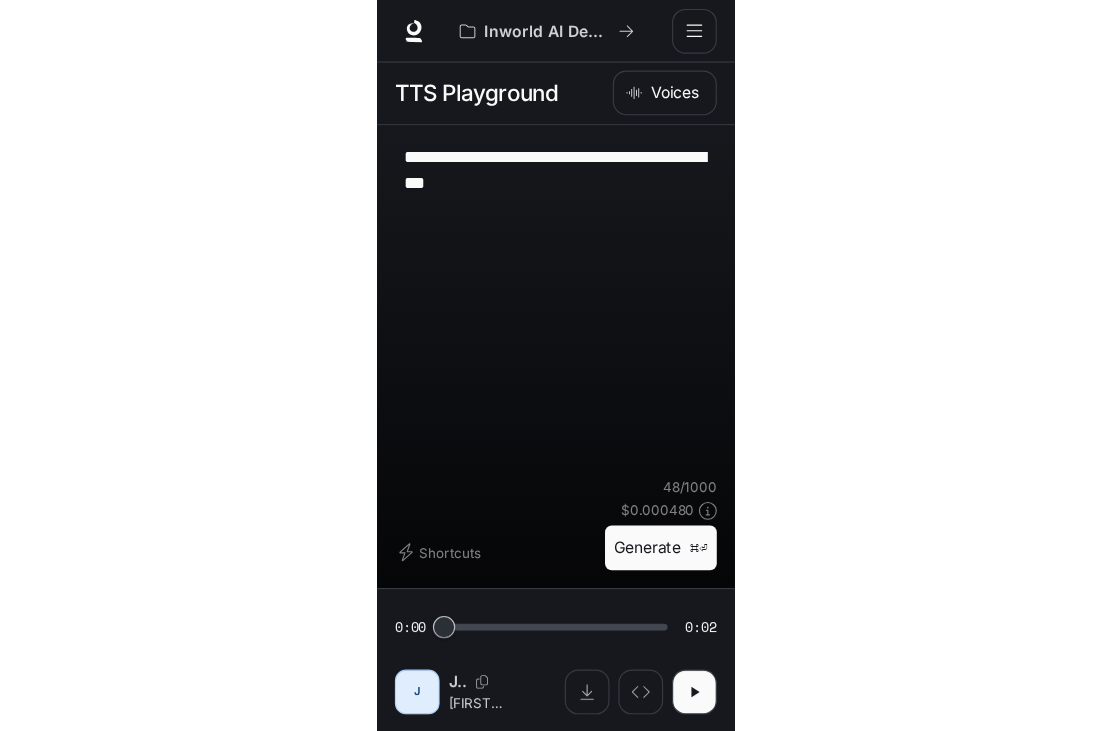 scroll, scrollTop: 0, scrollLeft: 0, axis: both 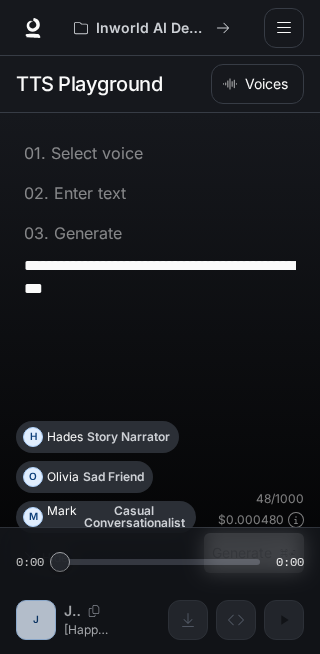 click on "**********" at bounding box center [160, 277] 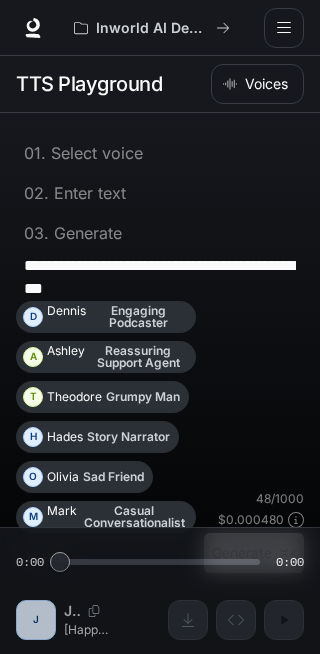 click on "**********" at bounding box center [160, 277] 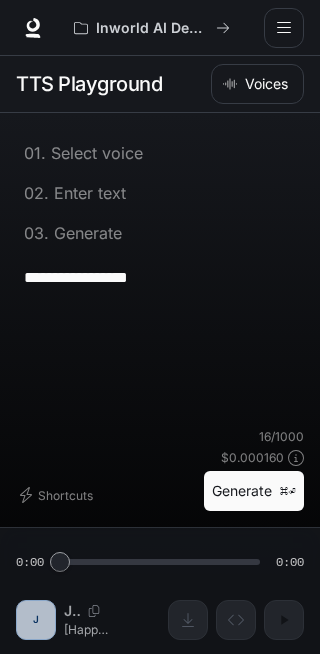 click on "**********" at bounding box center [160, 277] 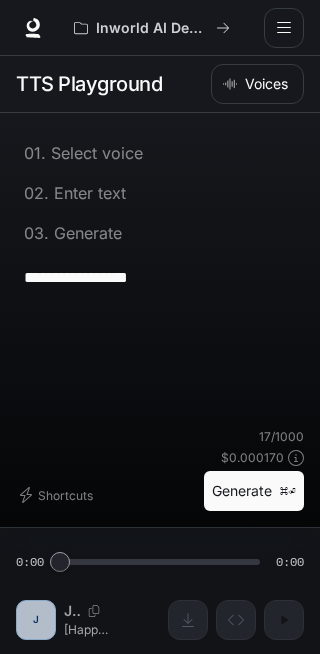 click on "**********" at bounding box center [160, 277] 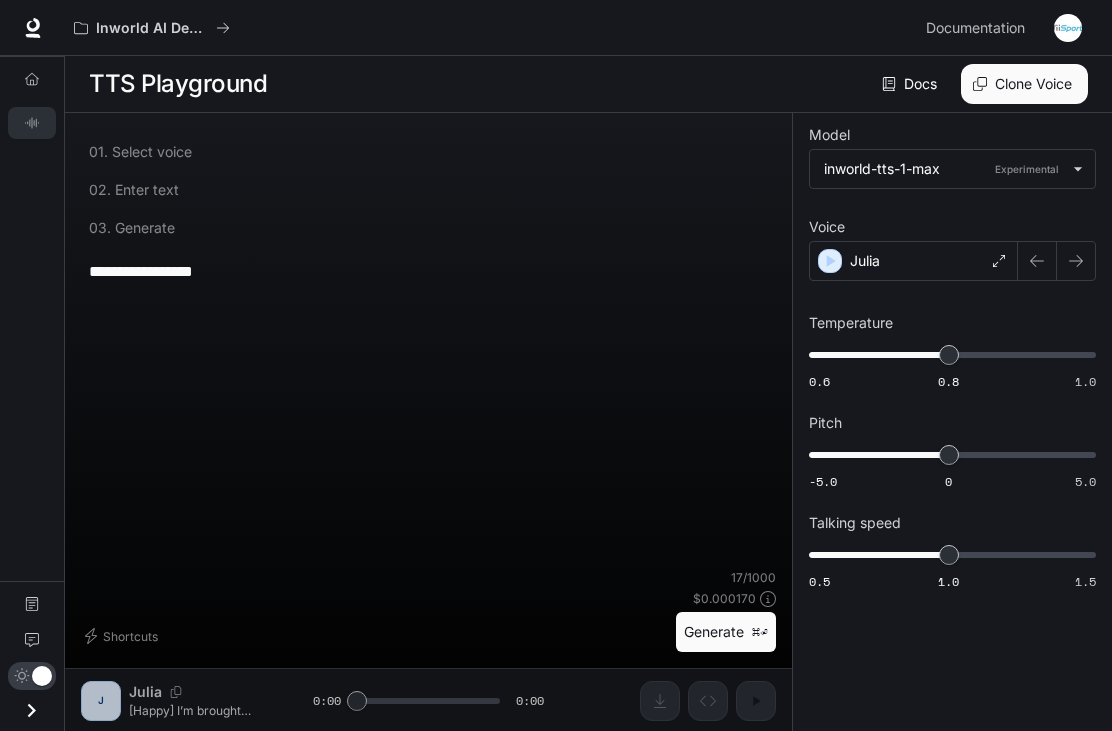 type on "**********" 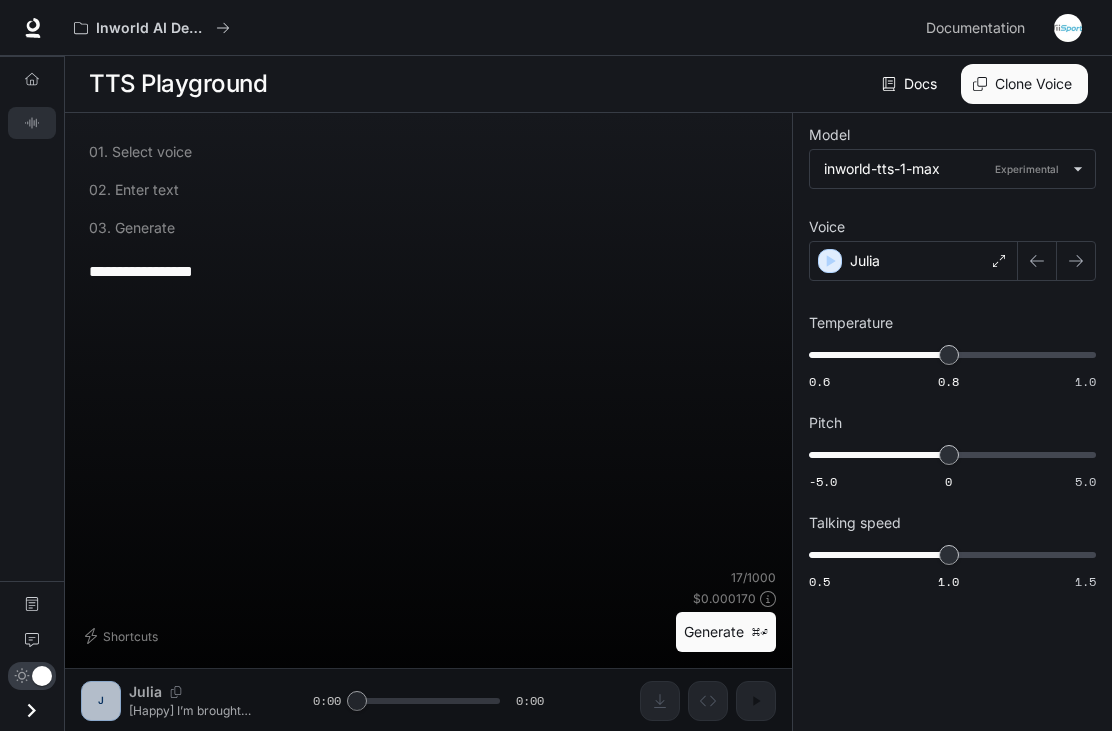click on "Generate ⌘⏎" at bounding box center [726, 632] 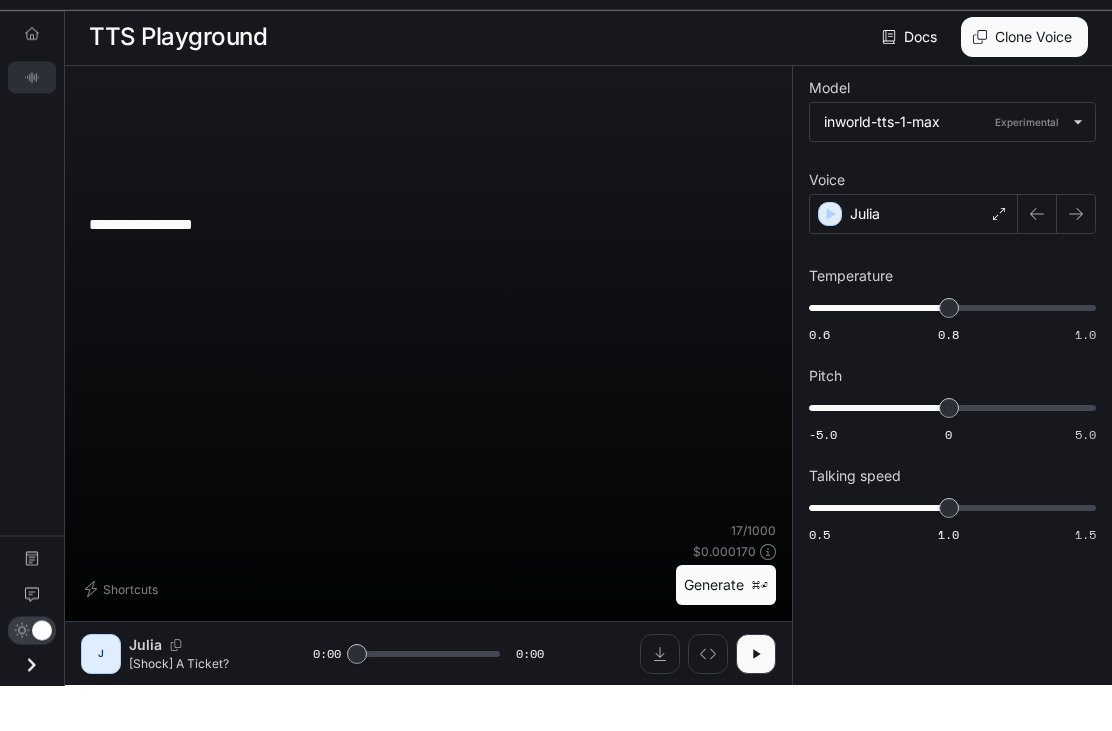 scroll, scrollTop: 40, scrollLeft: 0, axis: vertical 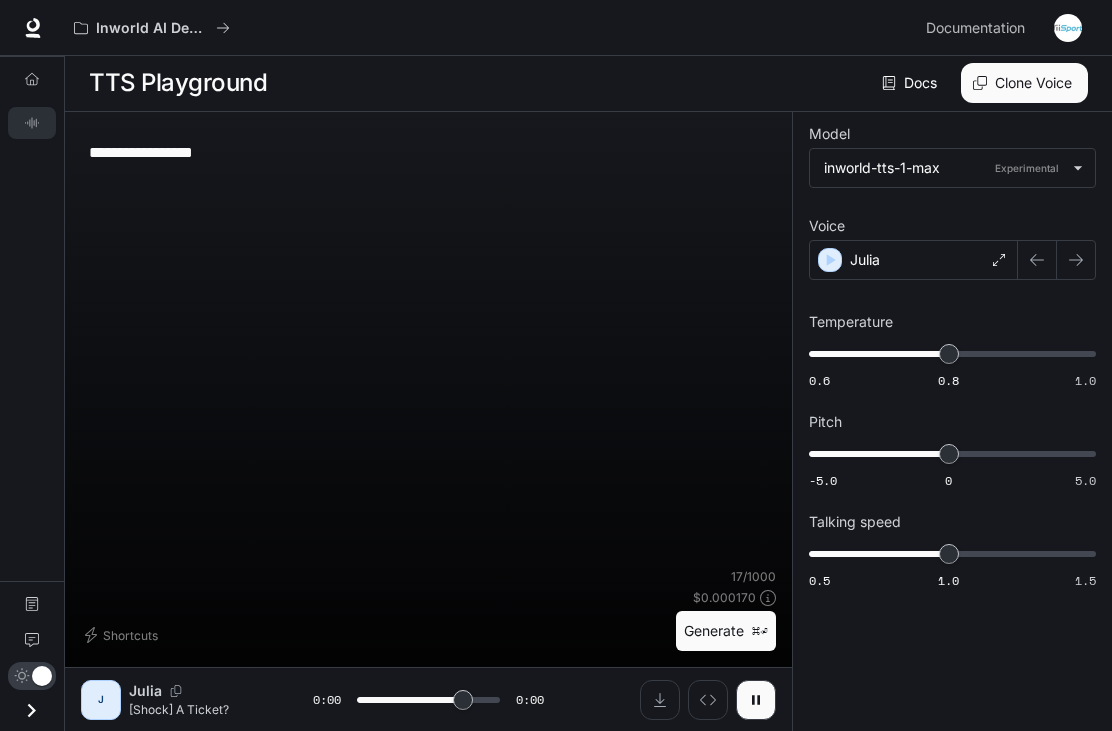 type on "*" 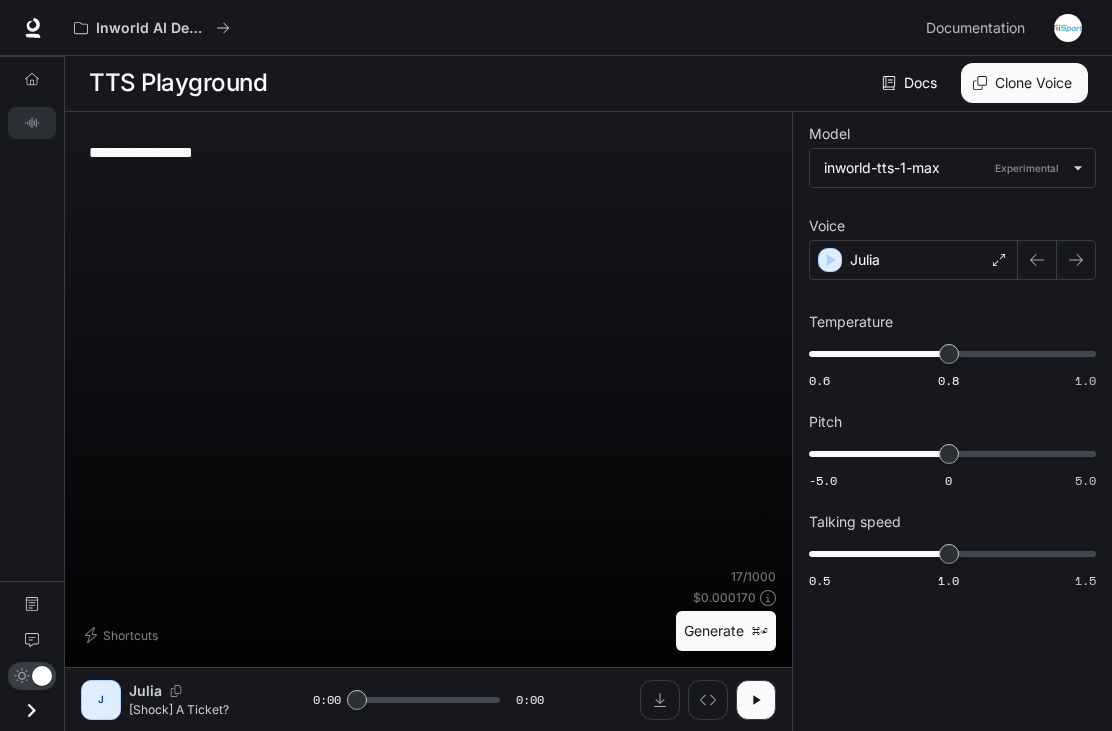 click on "**********" at bounding box center (428, 152) 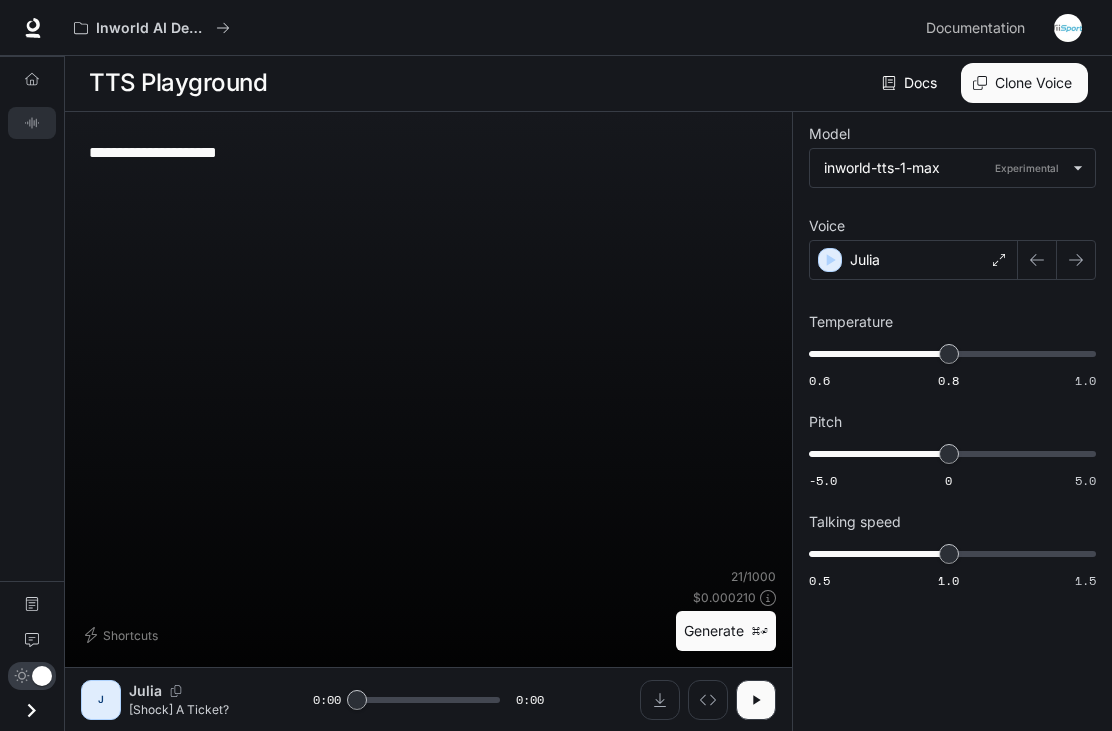 type on "**********" 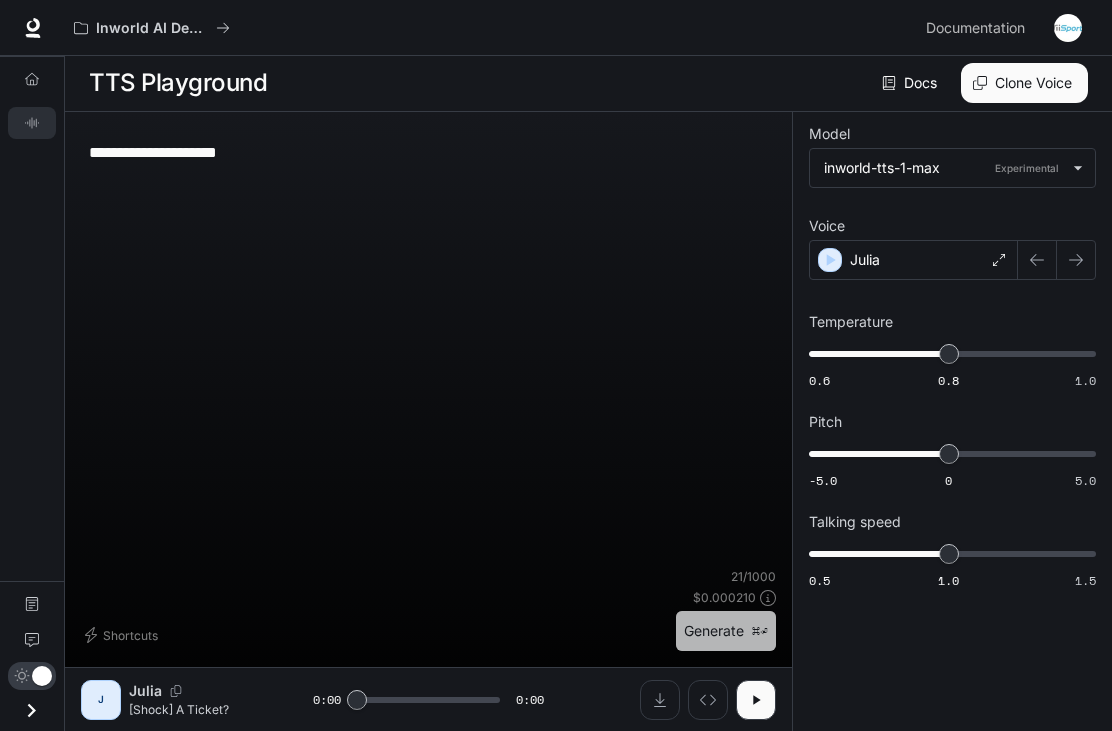 click on "Generate ⌘⏎" at bounding box center (726, 631) 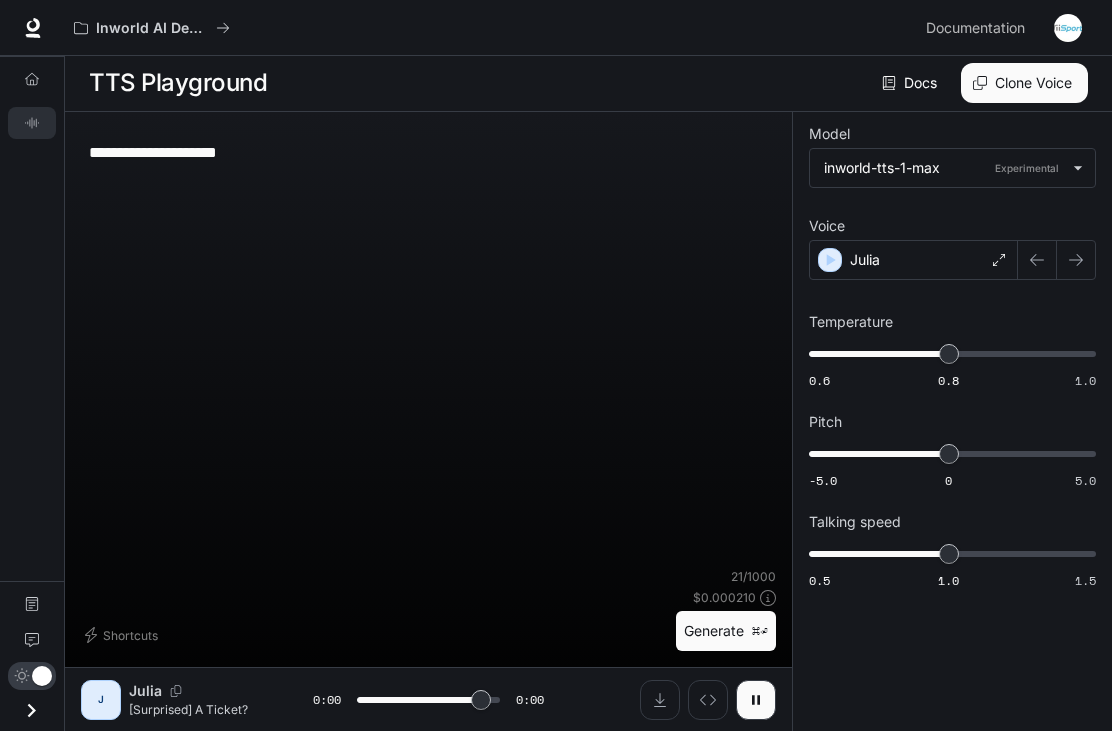 type on "*" 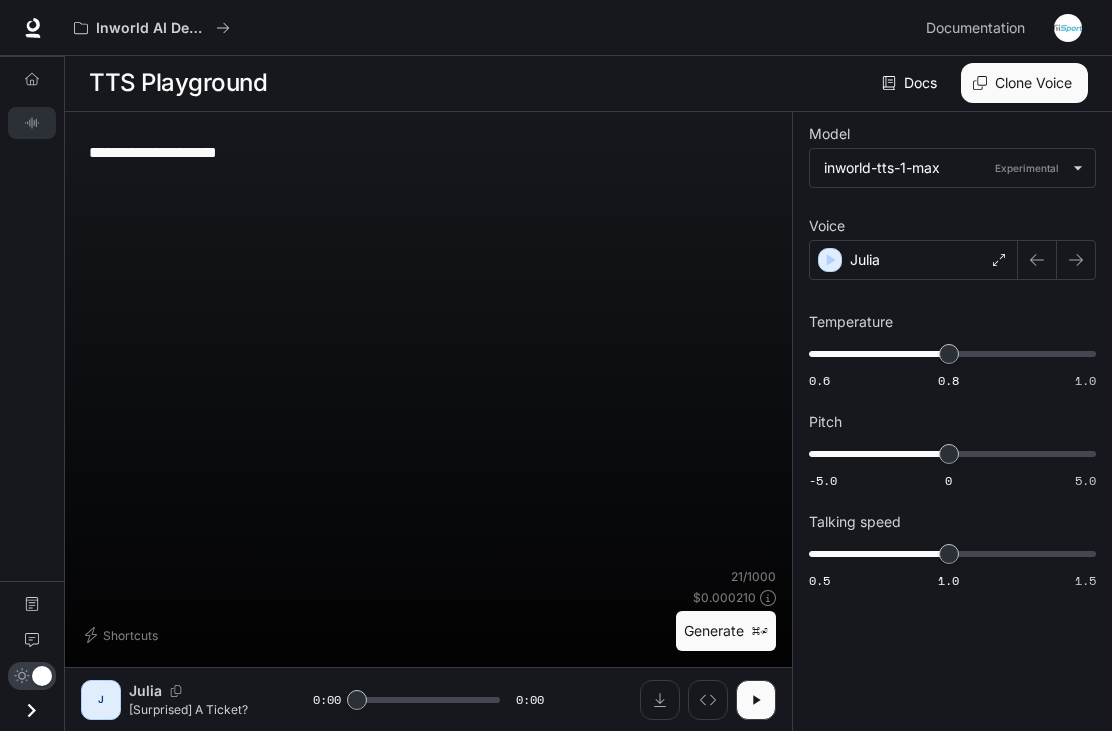 click on "**********" at bounding box center [428, 152] 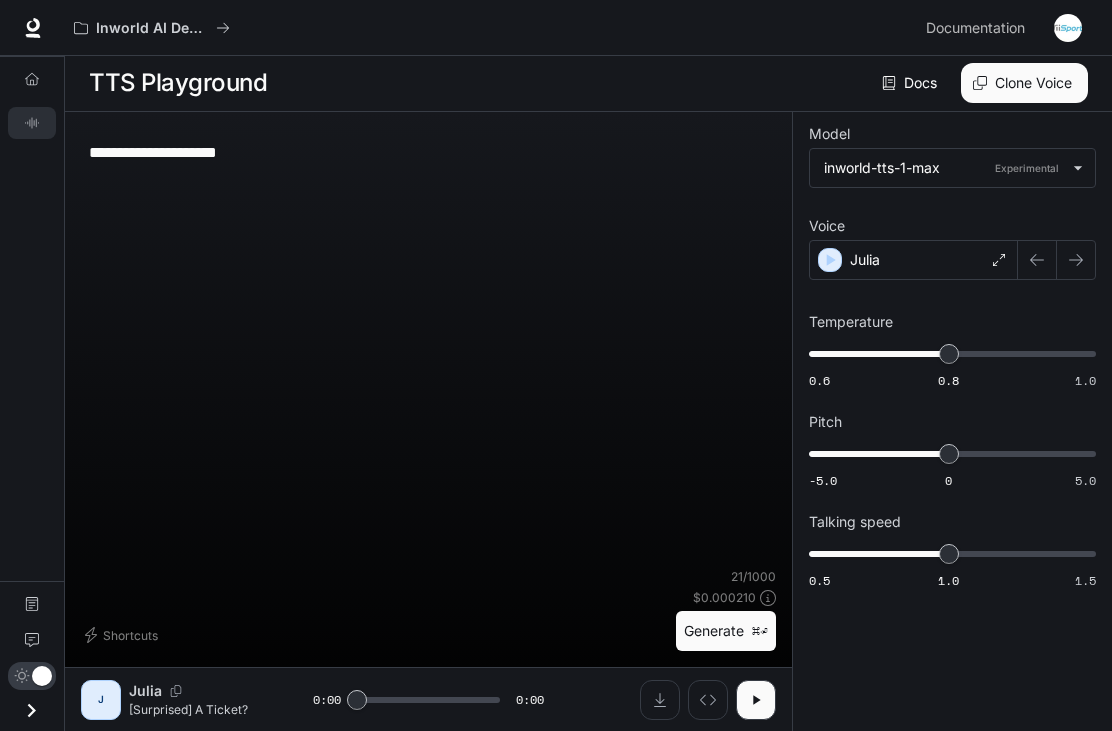 click on "Inworld AI Demos Documentation Documentation" at bounding box center (556, 28) 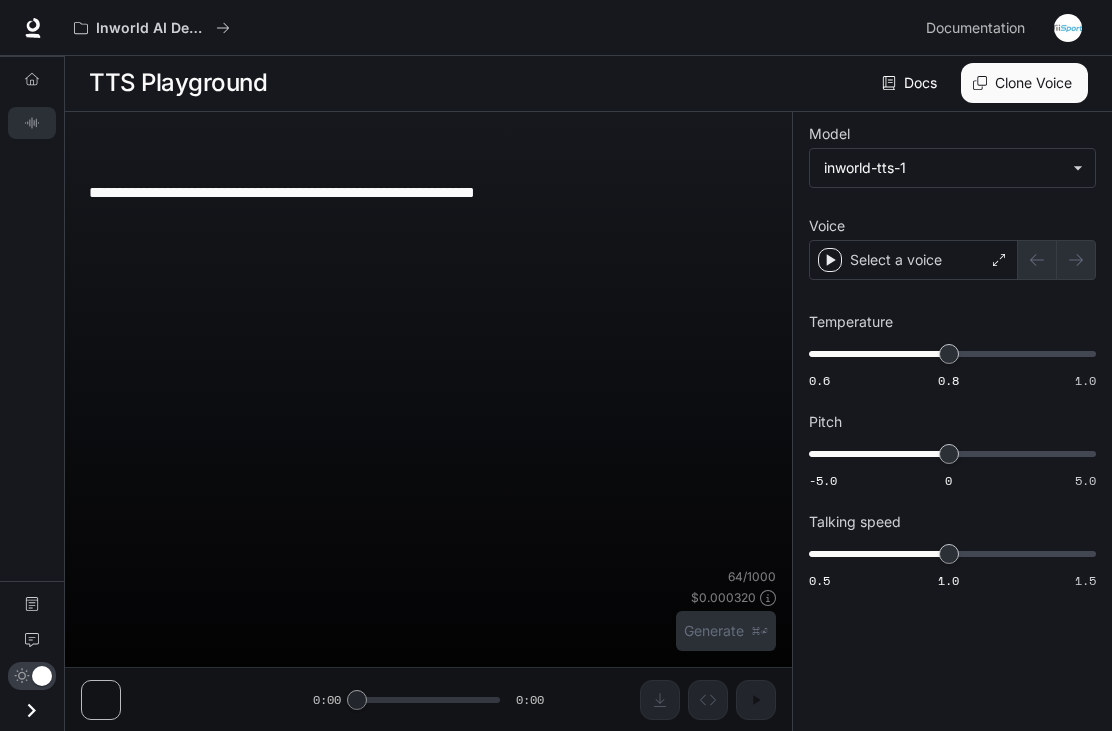 type on "**********" 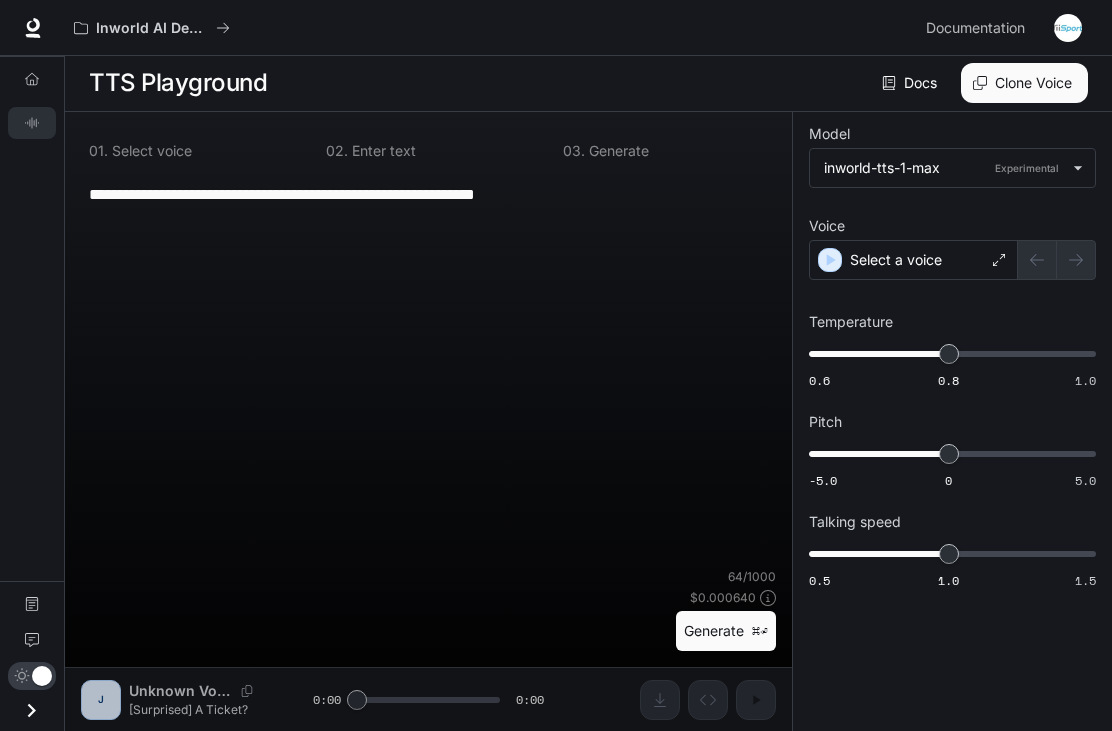 scroll, scrollTop: 64, scrollLeft: 0, axis: vertical 